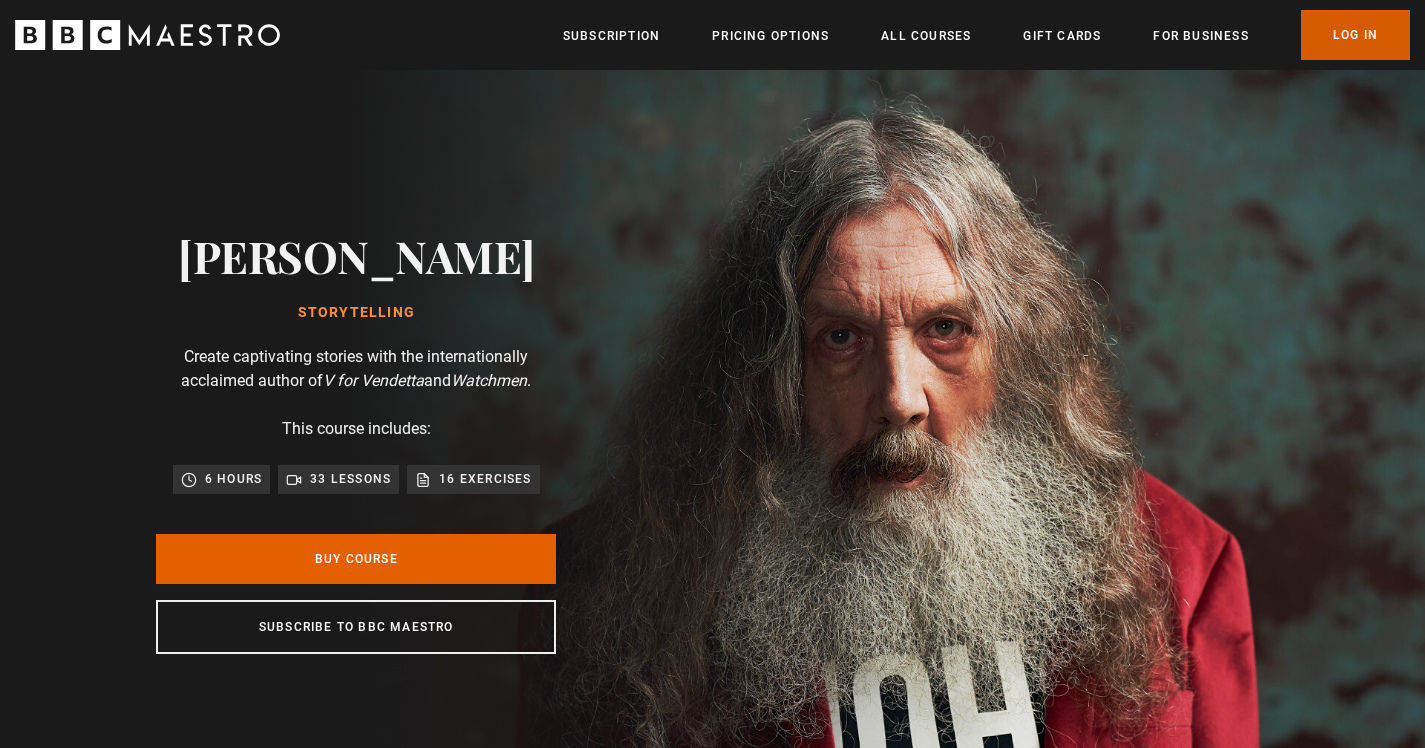 scroll, scrollTop: 0, scrollLeft: 0, axis: both 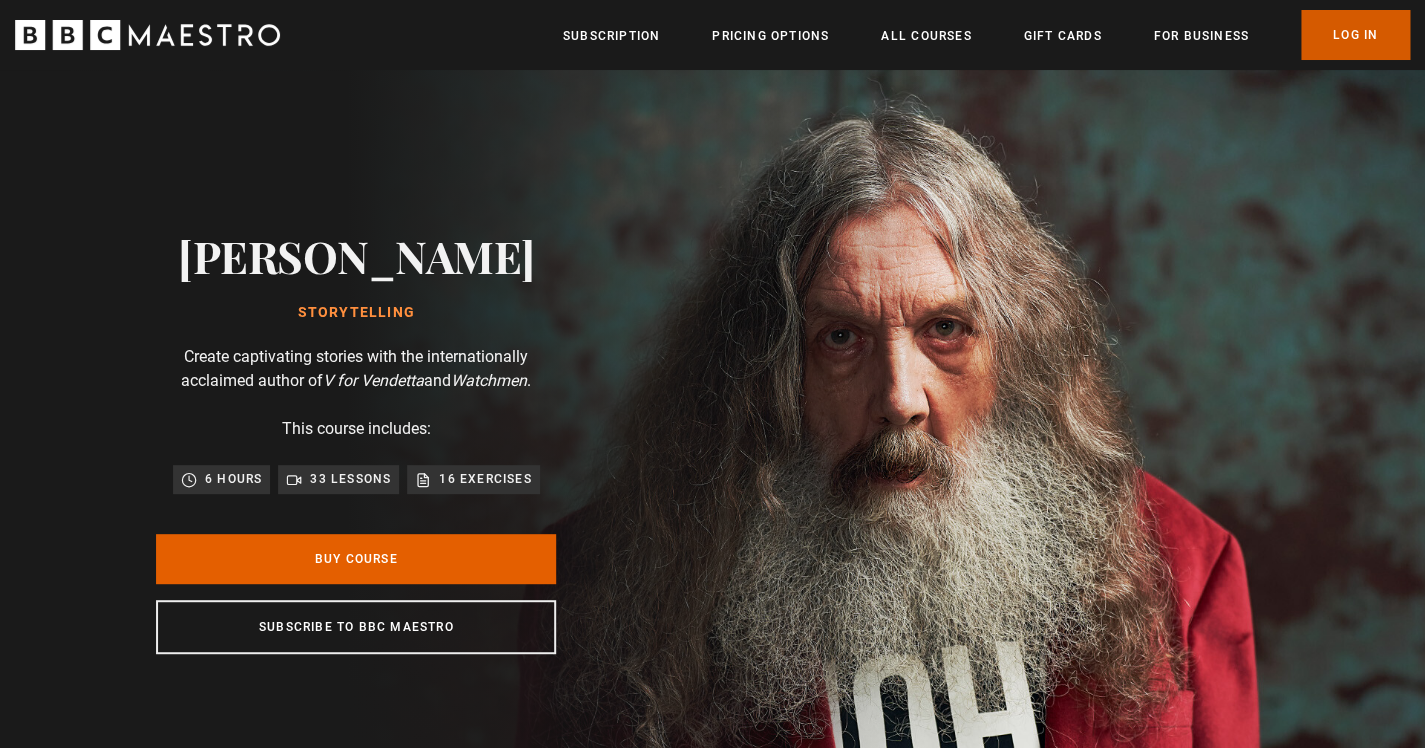 click on "Log In" at bounding box center [1355, 35] 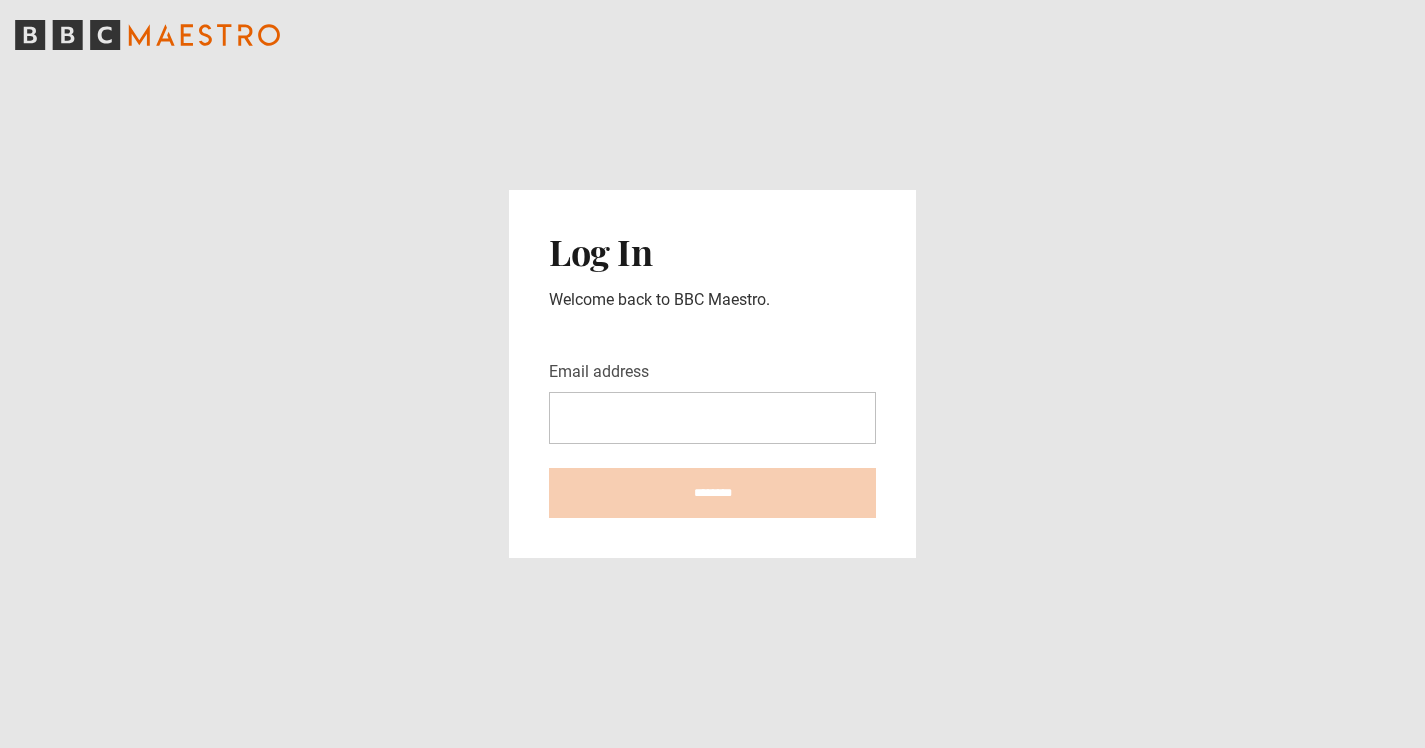 scroll, scrollTop: 0, scrollLeft: 0, axis: both 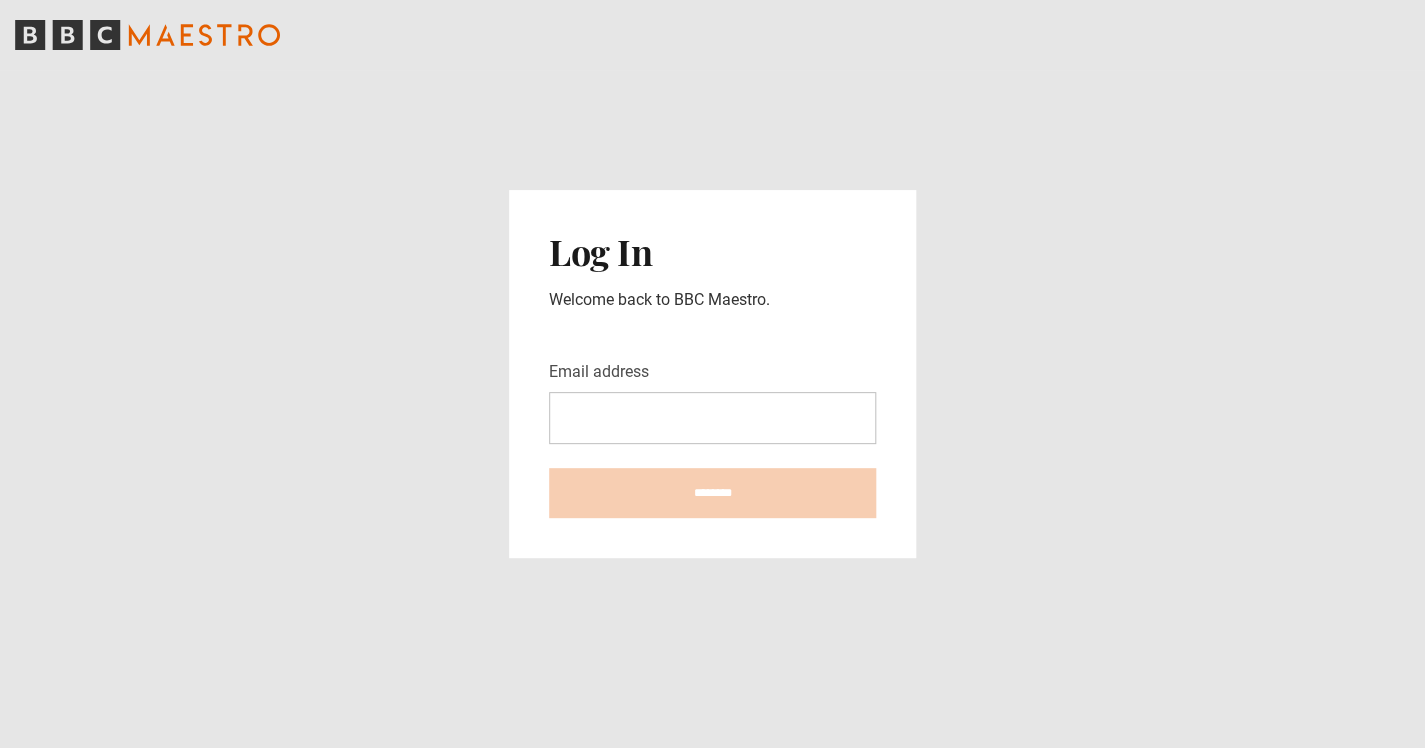 click on "Email address" at bounding box center [712, 418] 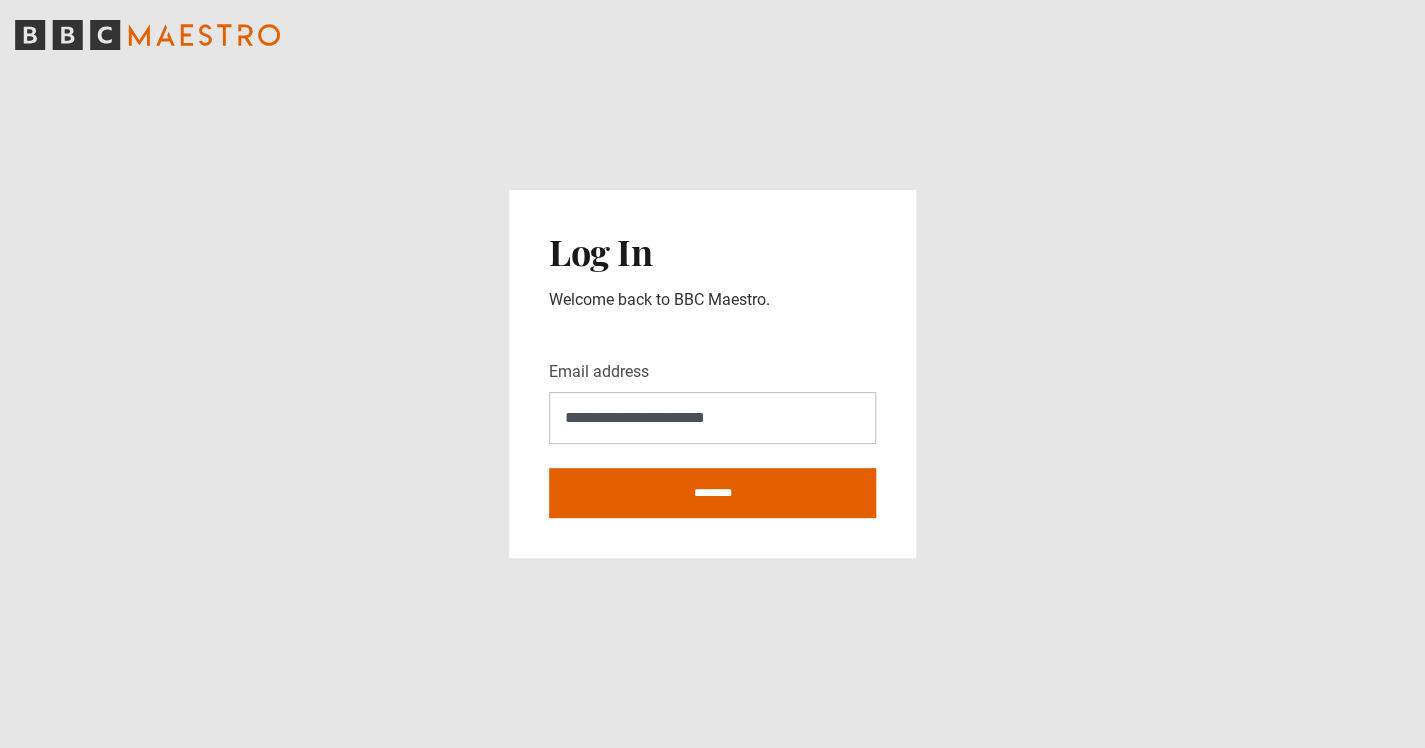 type on "**********" 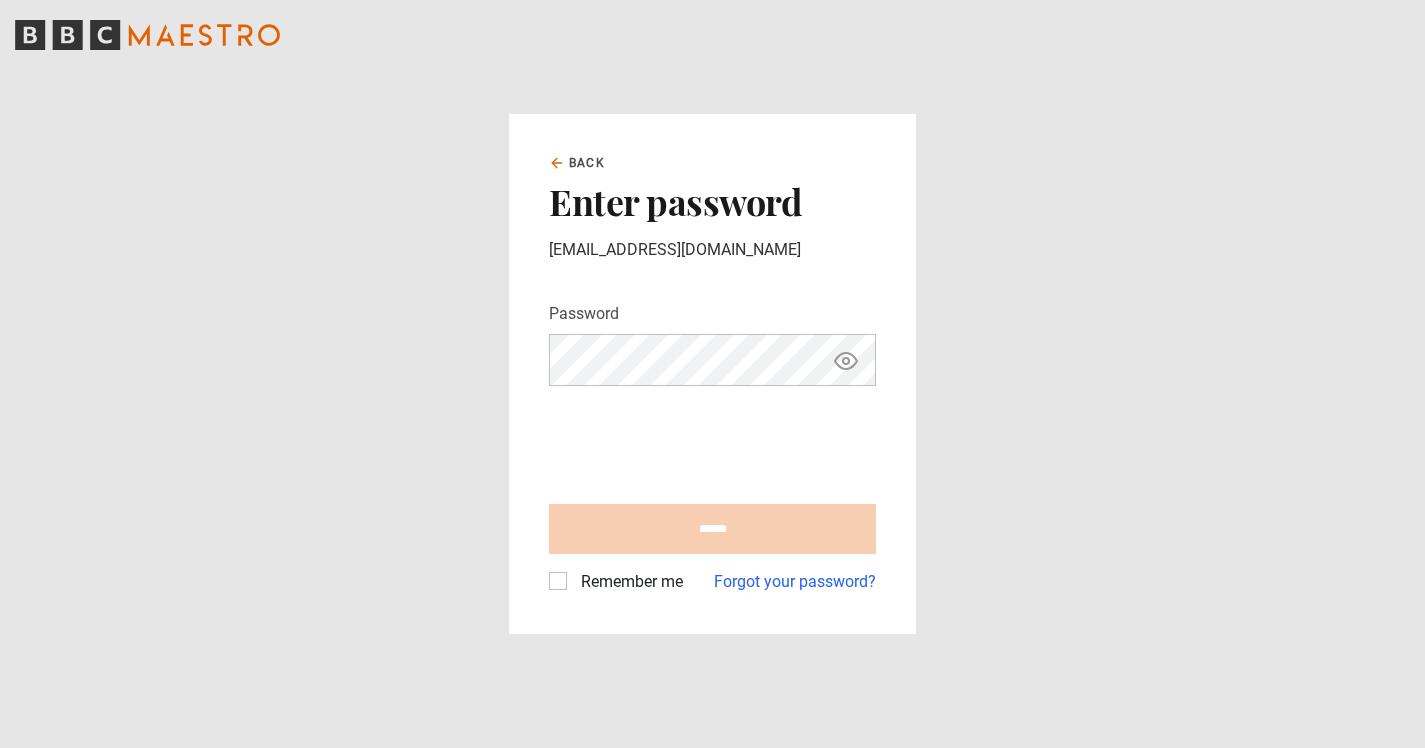 scroll, scrollTop: 0, scrollLeft: 0, axis: both 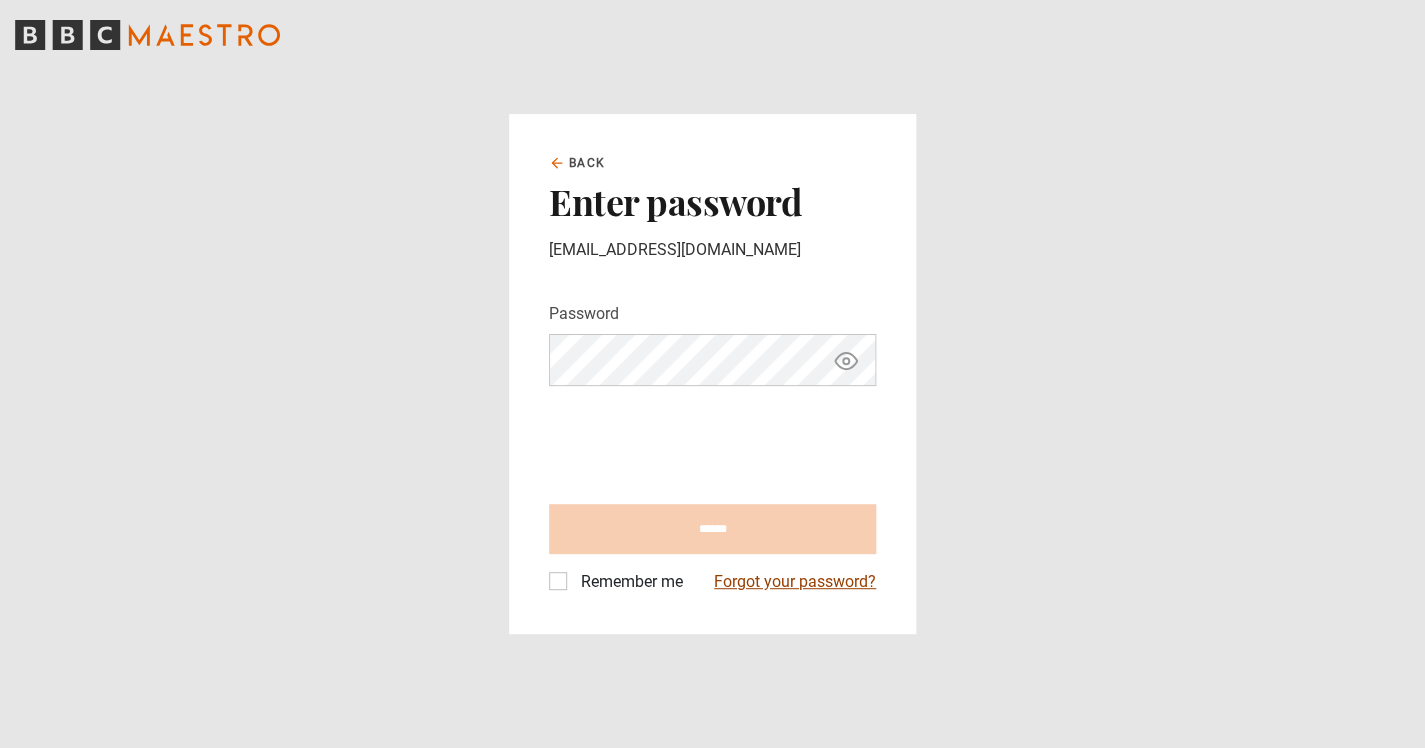 click on "Forgot your password?" at bounding box center [795, 582] 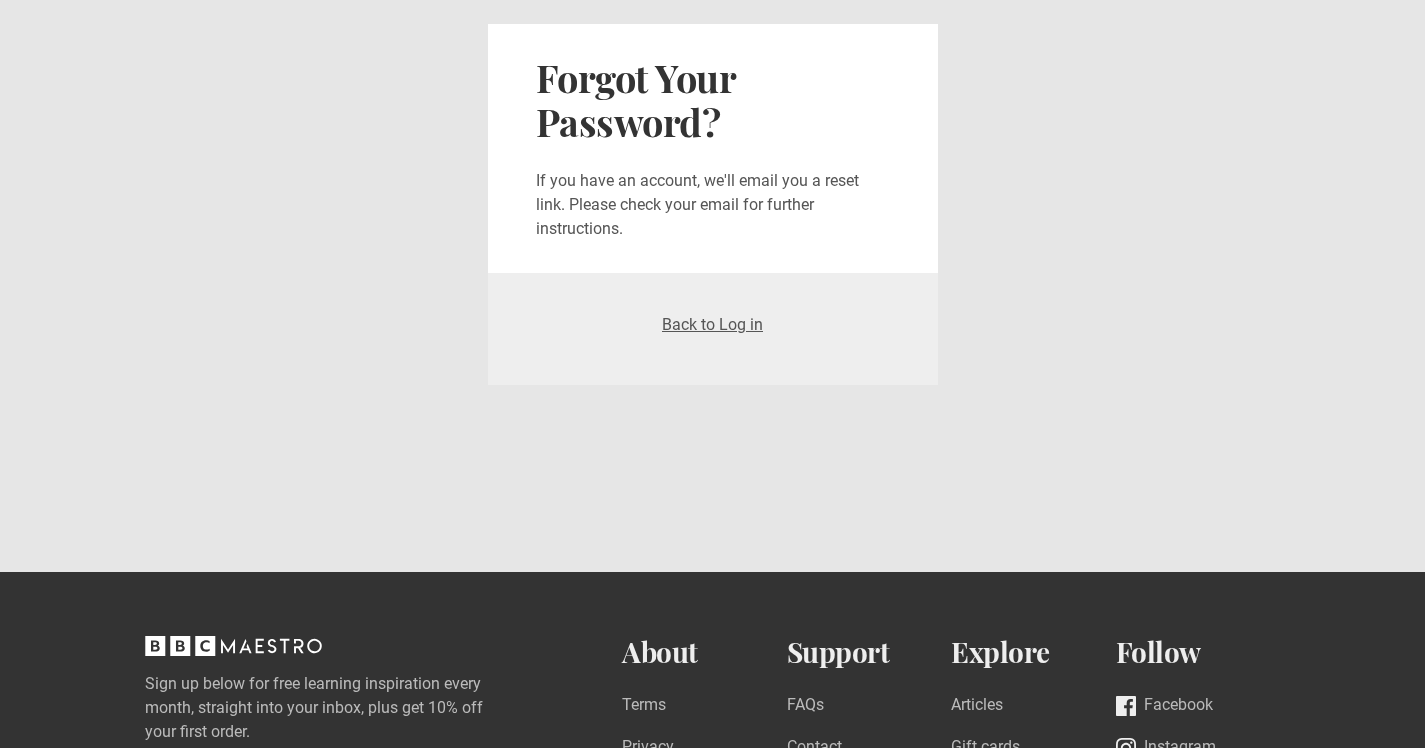 scroll, scrollTop: 0, scrollLeft: 0, axis: both 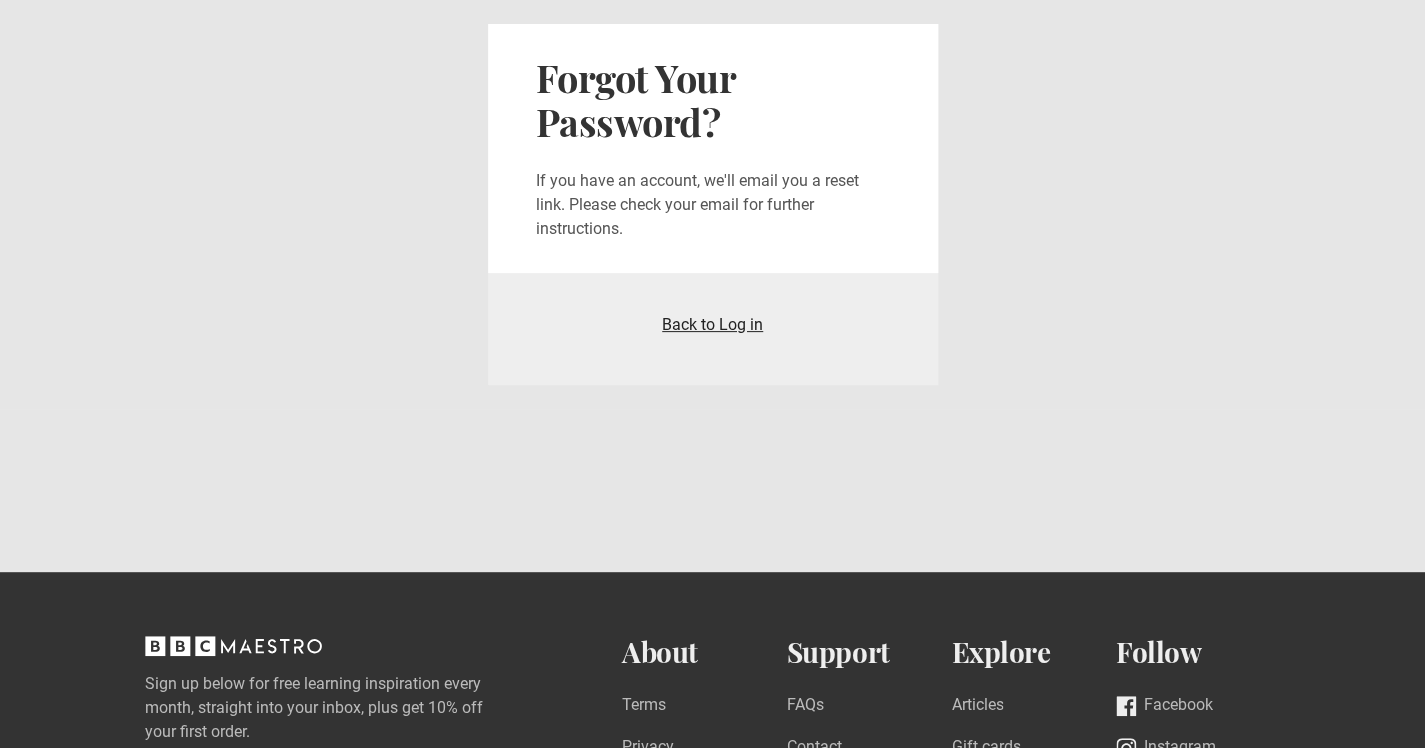 click on "Back to Log in" at bounding box center (712, 324) 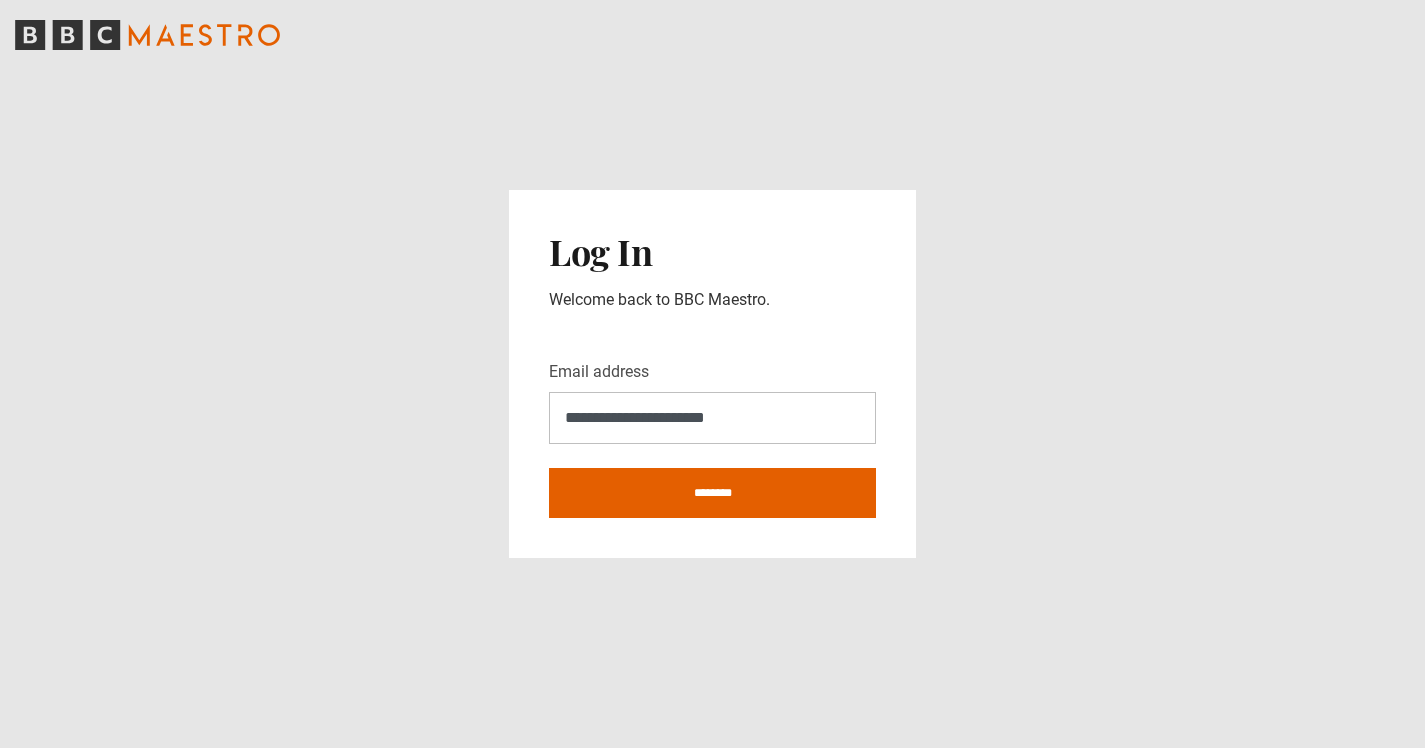 scroll, scrollTop: 0, scrollLeft: 0, axis: both 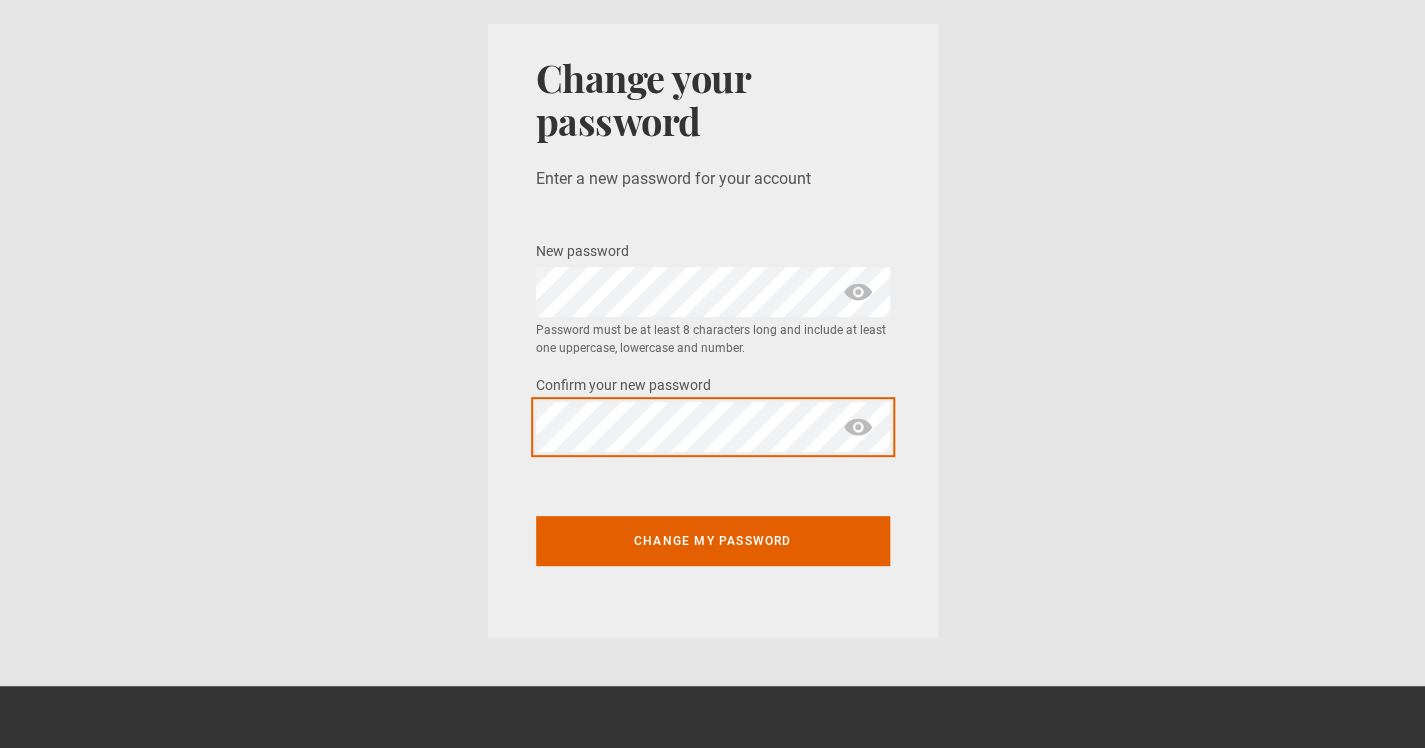 click on "Change my password" at bounding box center (713, 541) 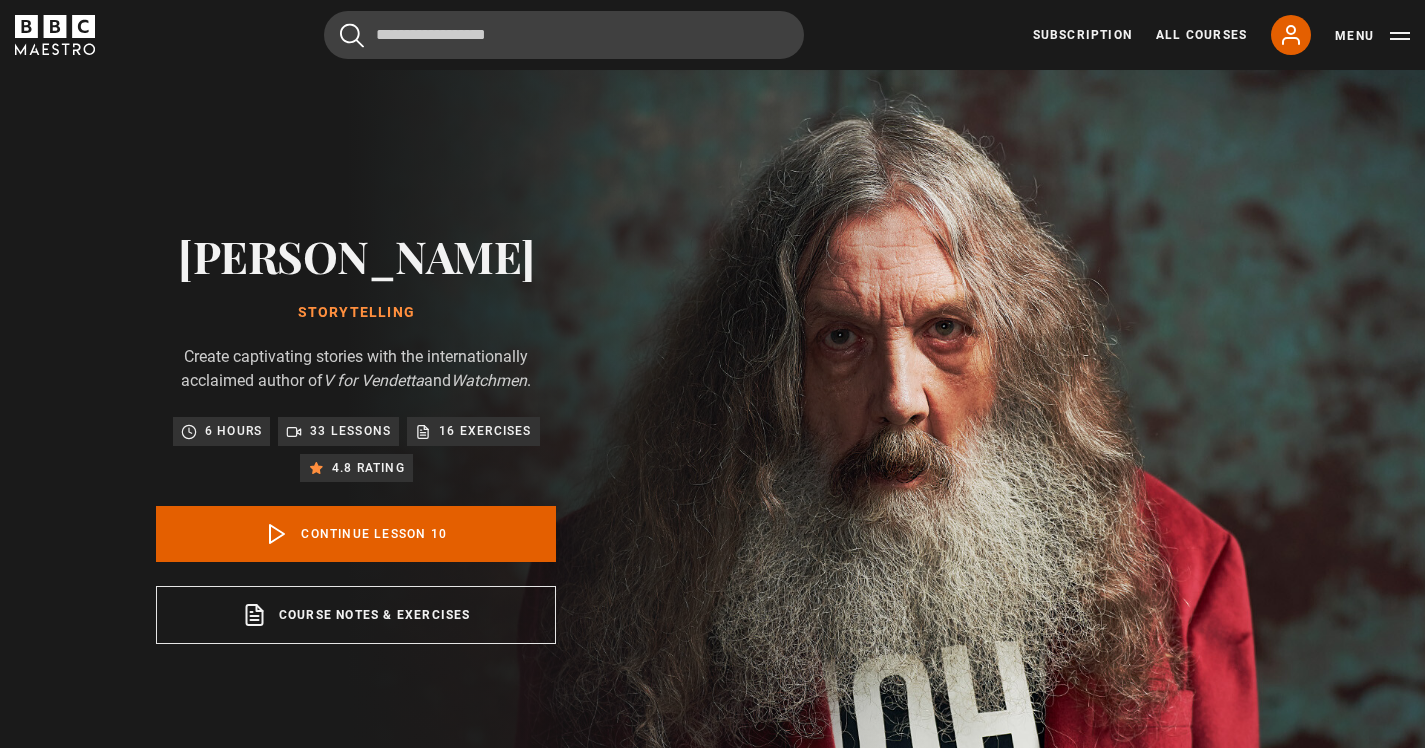 scroll, scrollTop: 804, scrollLeft: 0, axis: vertical 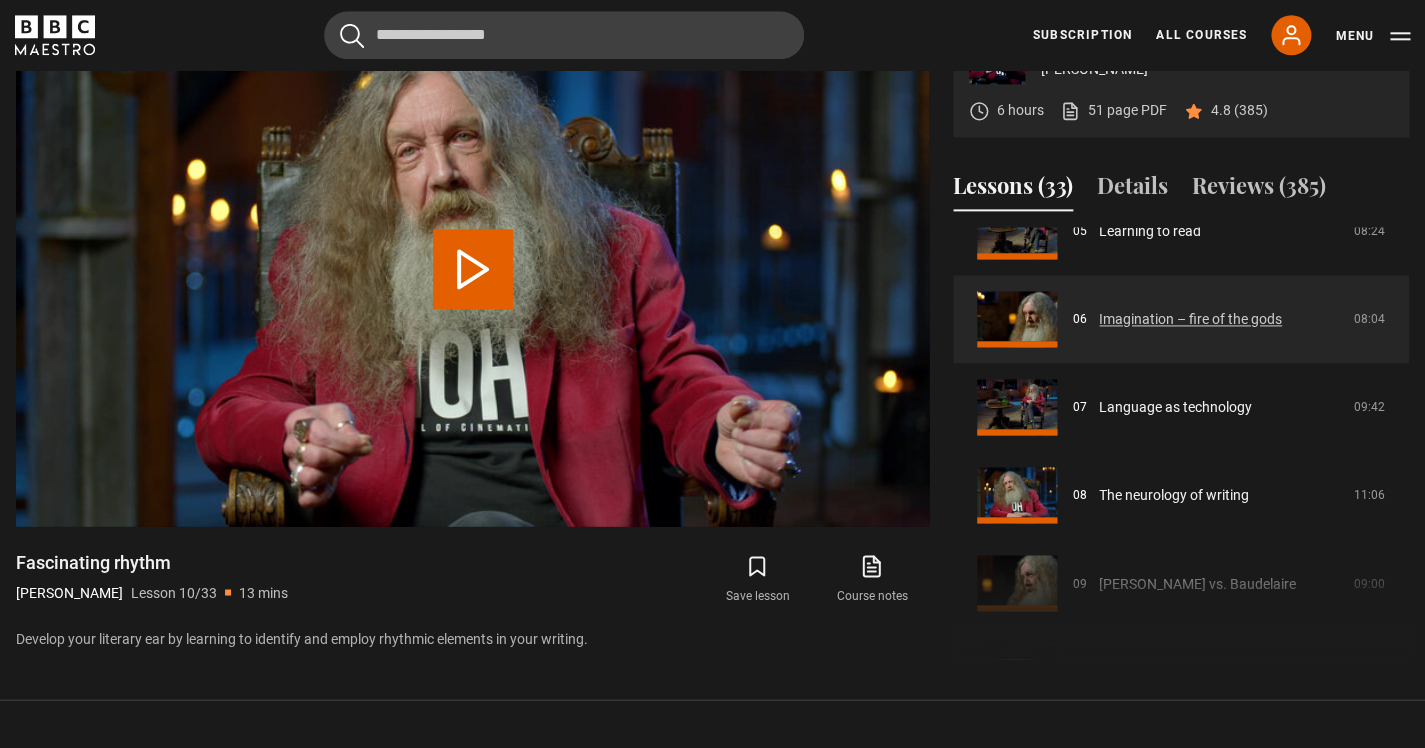 click on "Imagination – fire of the gods" at bounding box center (1190, 319) 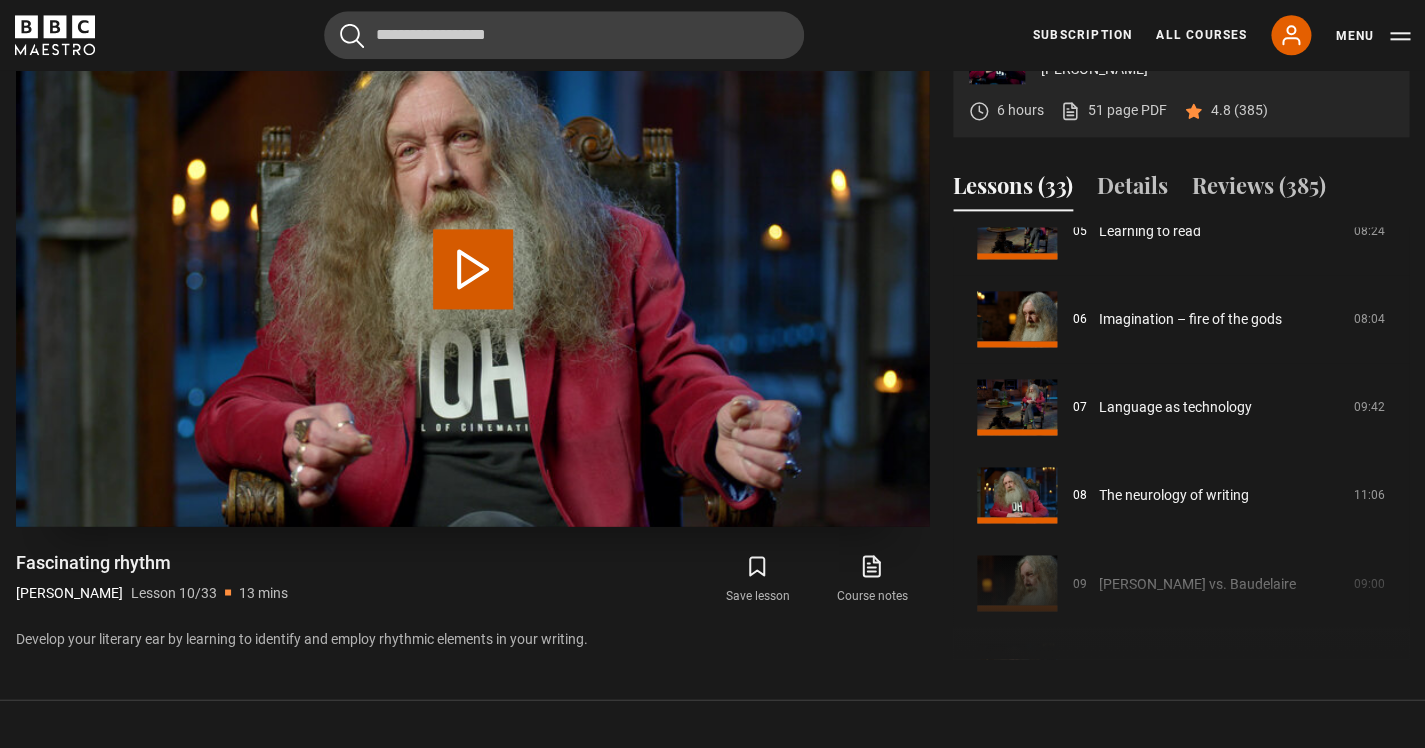 click at bounding box center (472, 269) 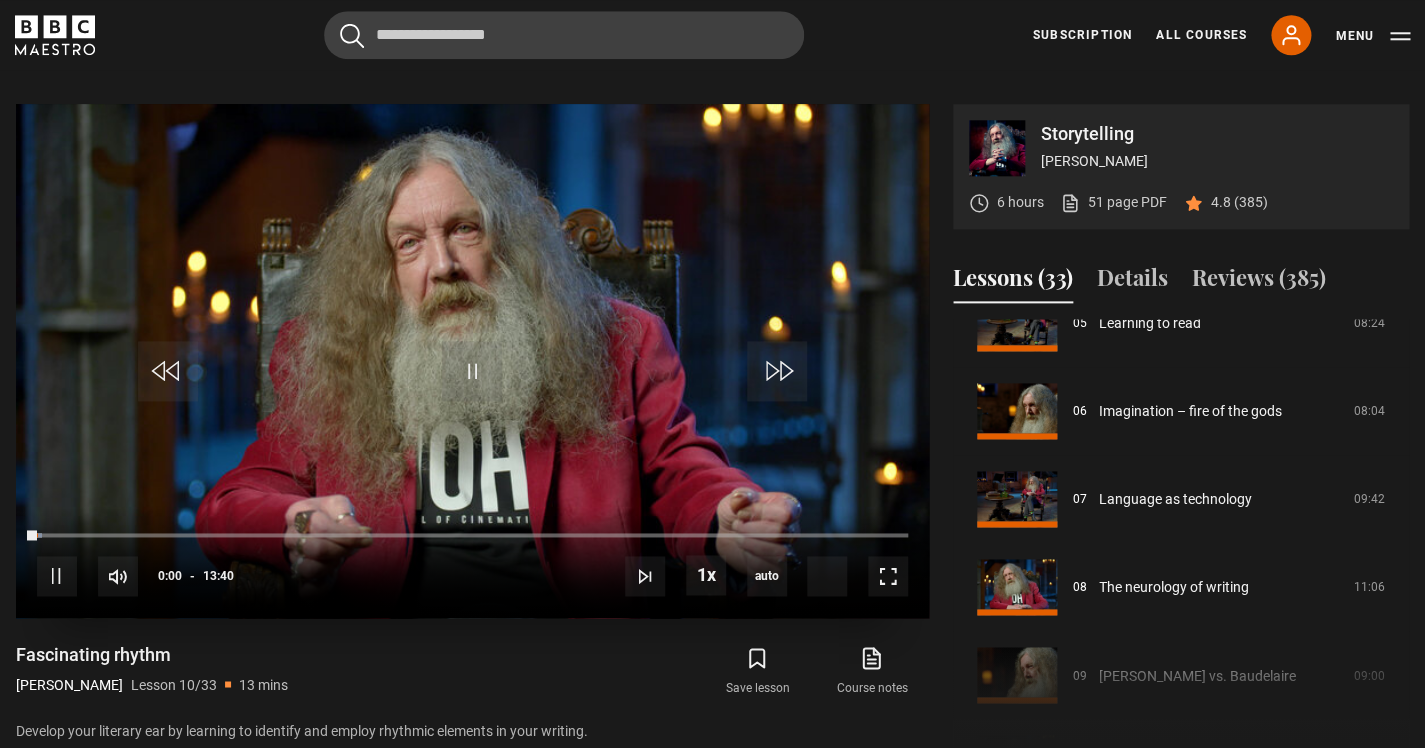 scroll, scrollTop: 753, scrollLeft: 0, axis: vertical 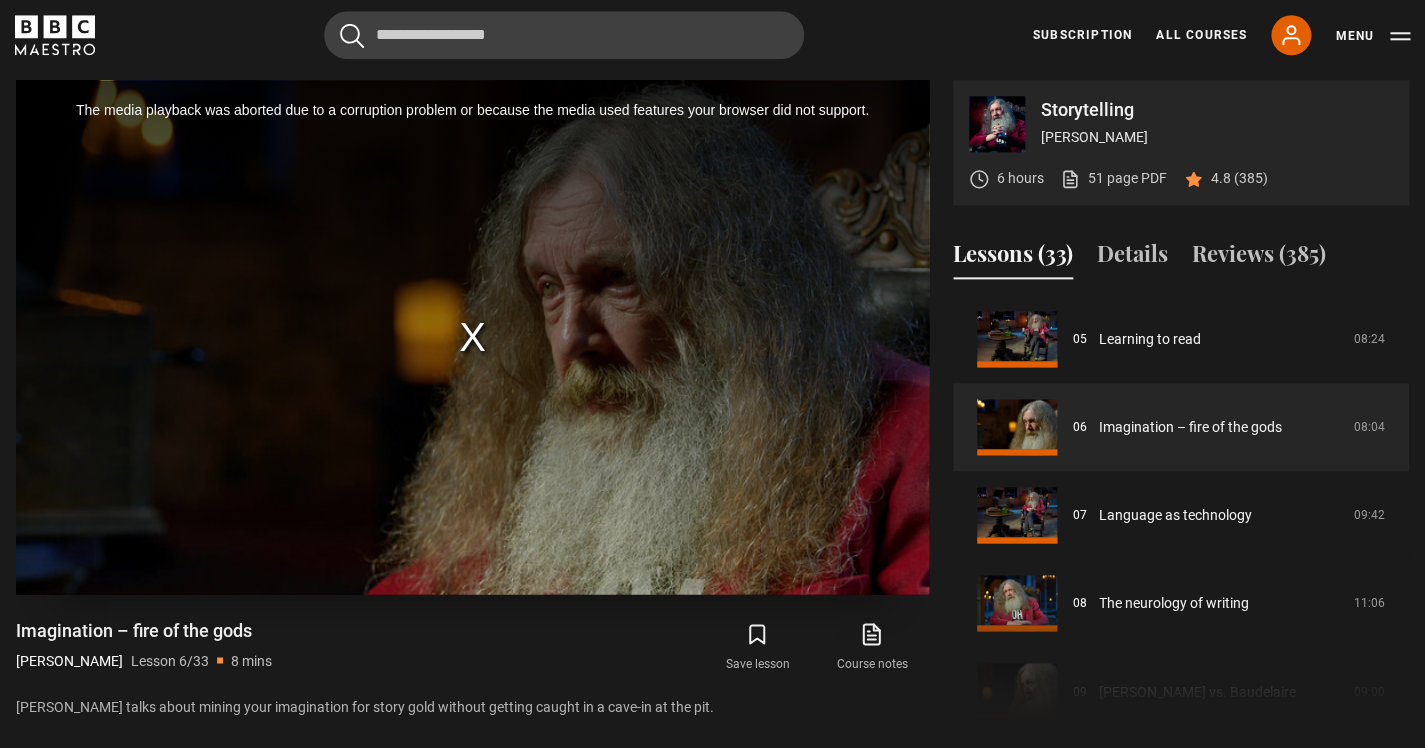 click on "The media playback was aborted due to a corruption problem or because the media used features your browser did not support." at bounding box center (472, 337) 